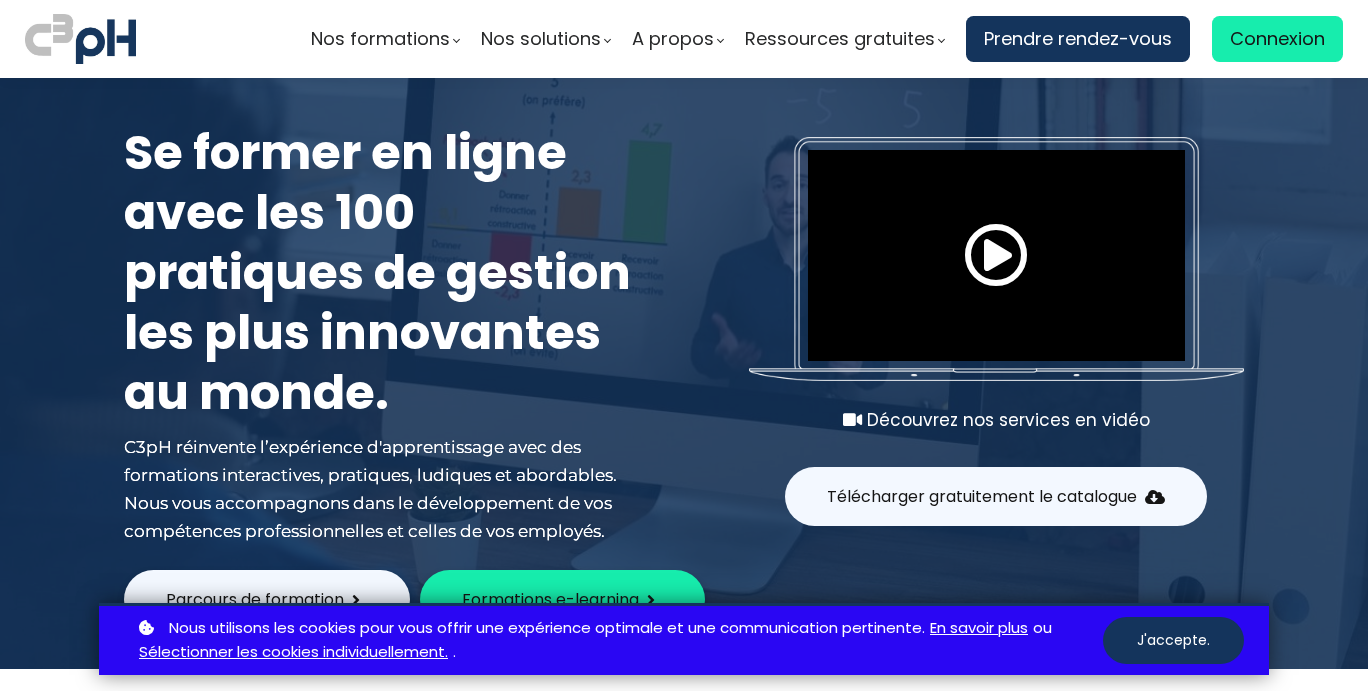 click on "Connexion" at bounding box center [1277, 39] 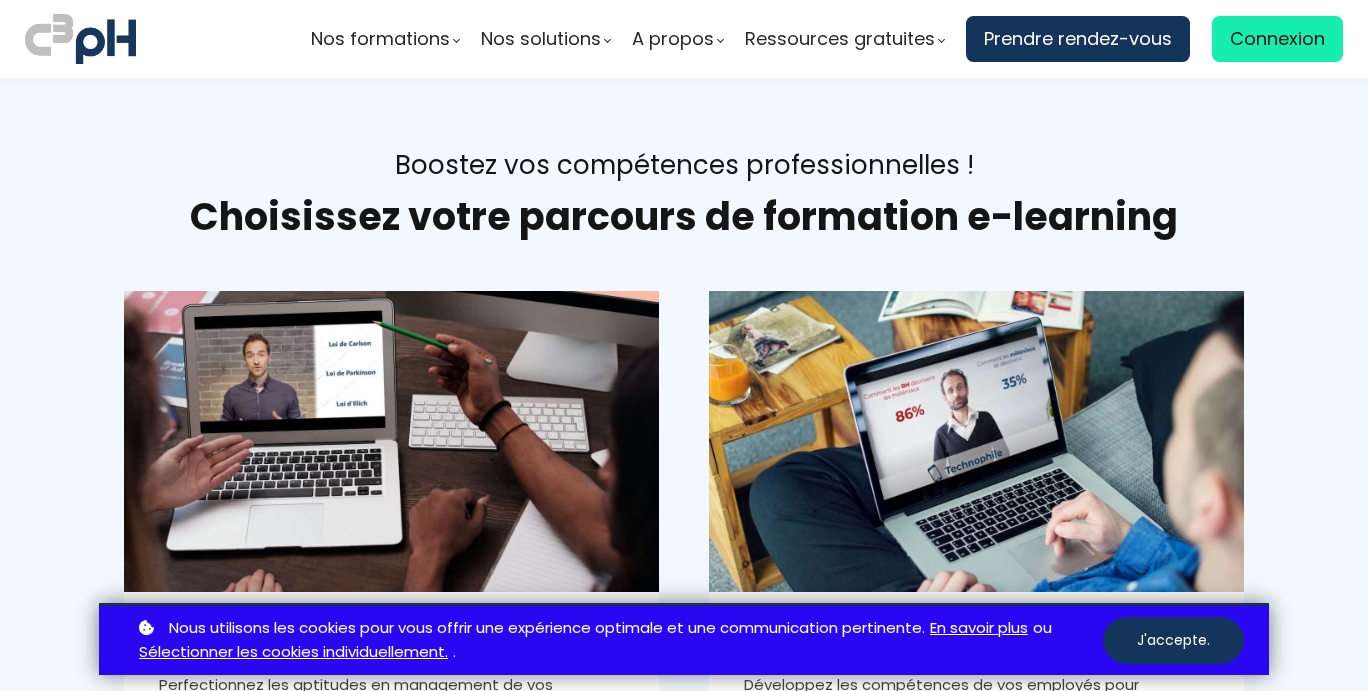 scroll, scrollTop: 0, scrollLeft: 0, axis: both 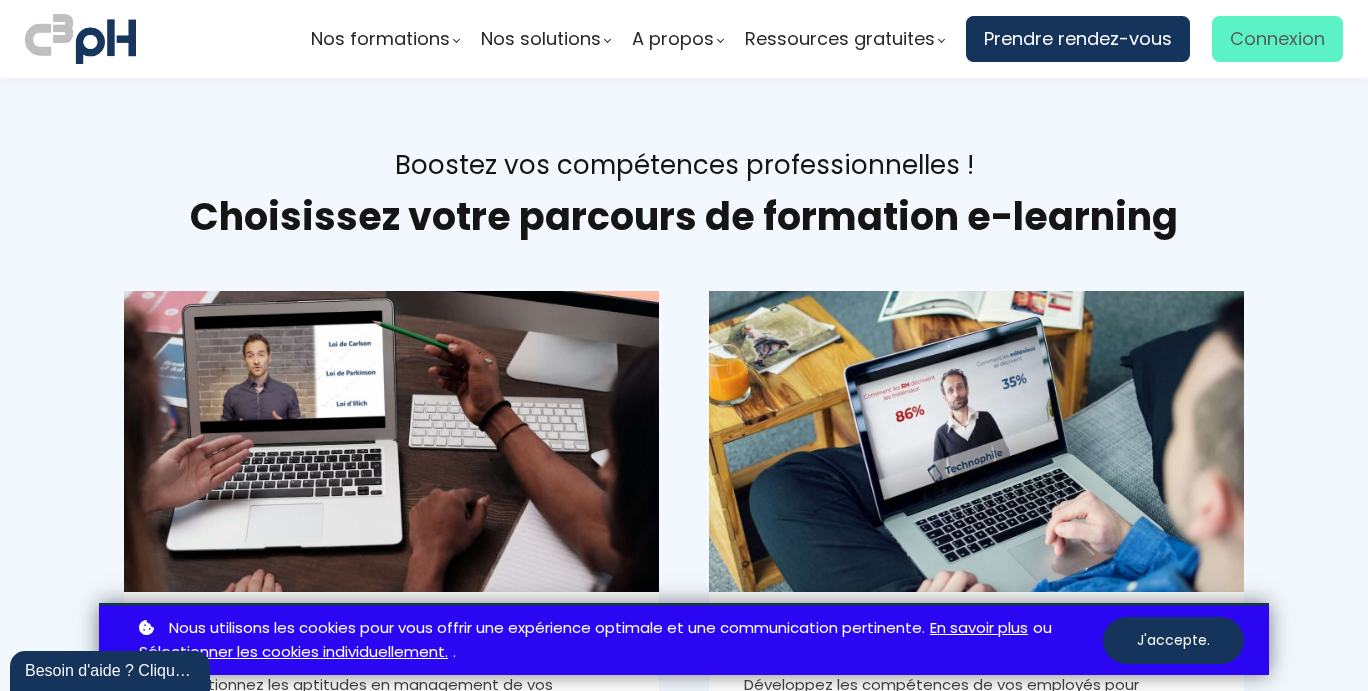 click on "Connexion" at bounding box center [1277, 39] 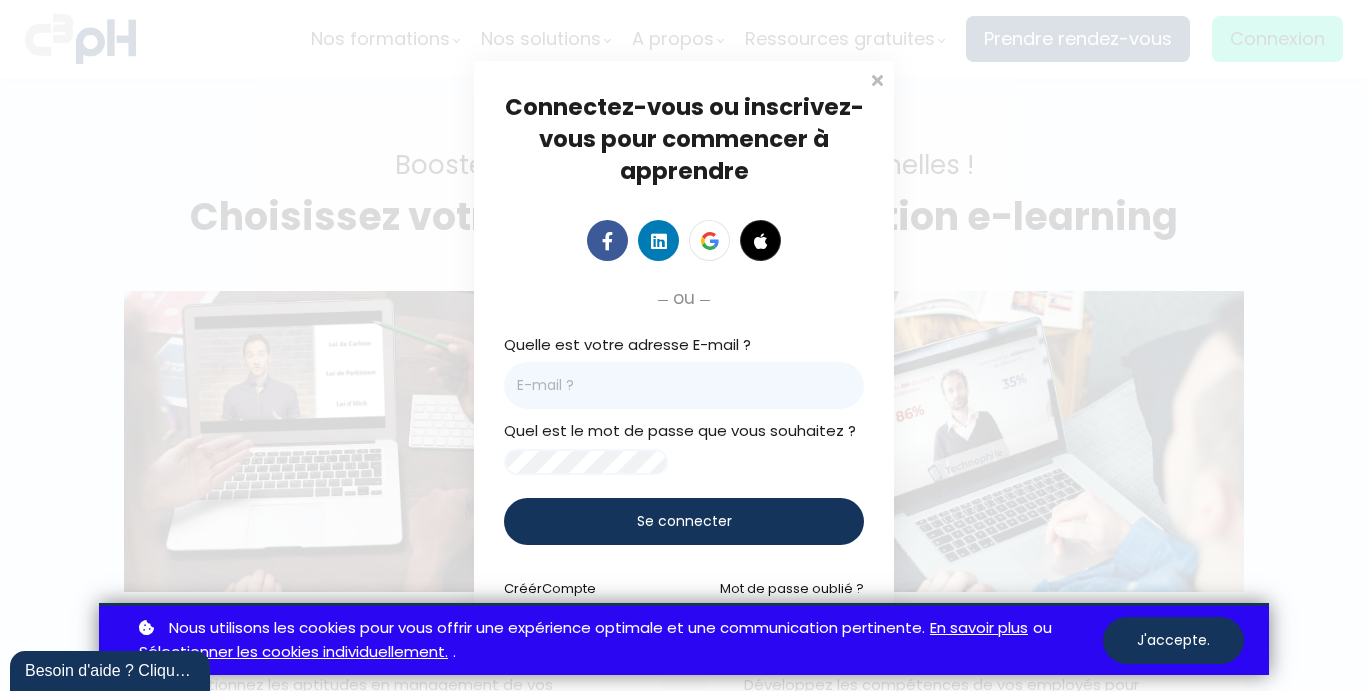 click at bounding box center (684, 385) 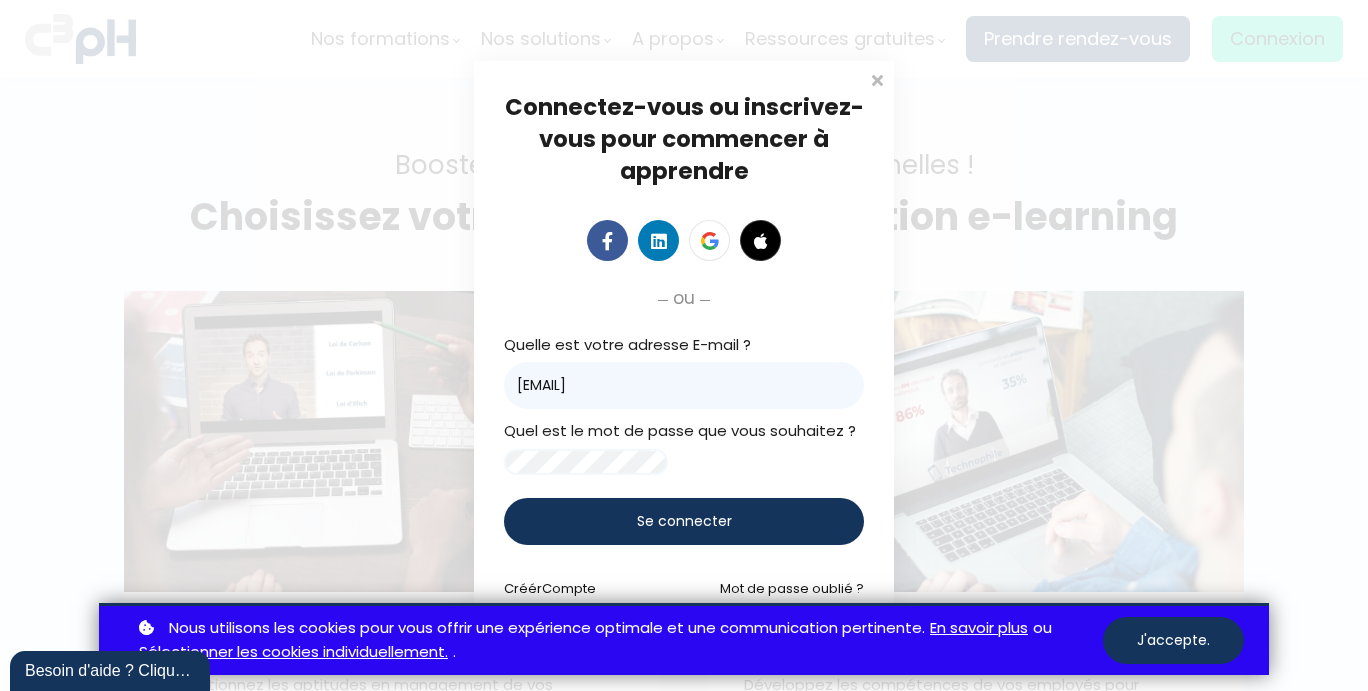 type on "kamelia@c3ph.com" 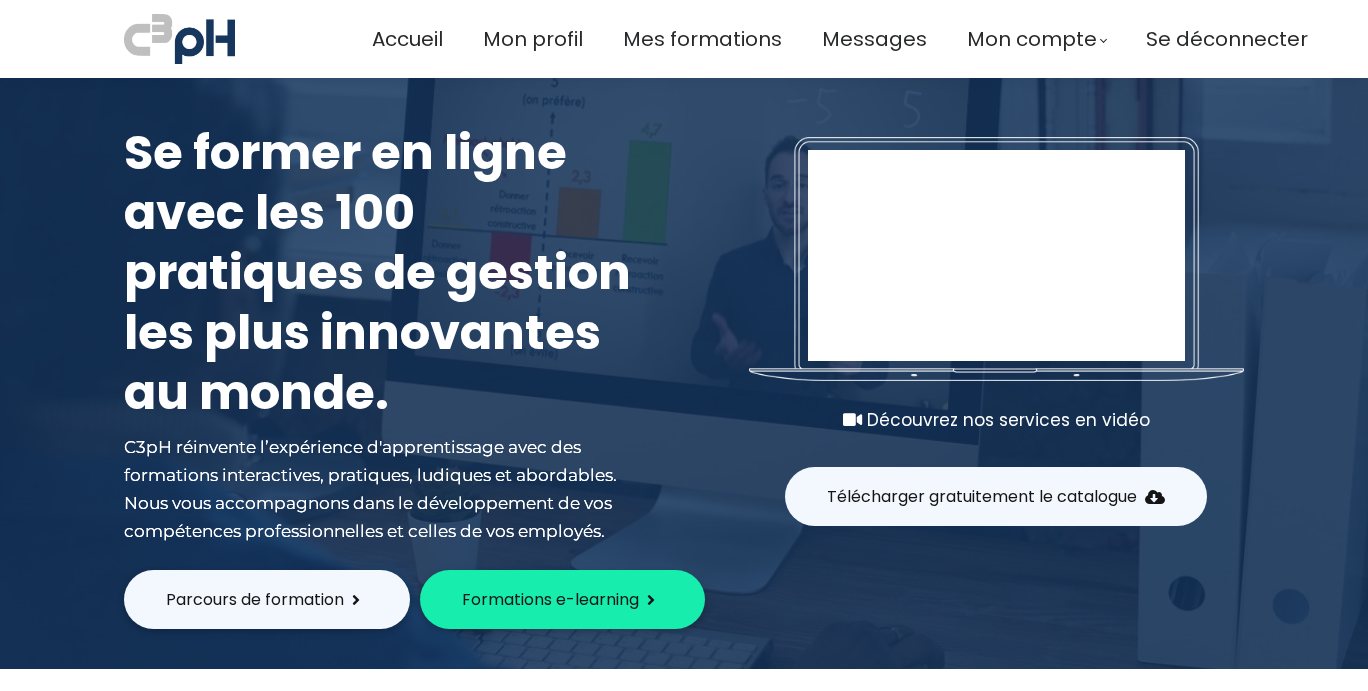 scroll, scrollTop: 0, scrollLeft: 0, axis: both 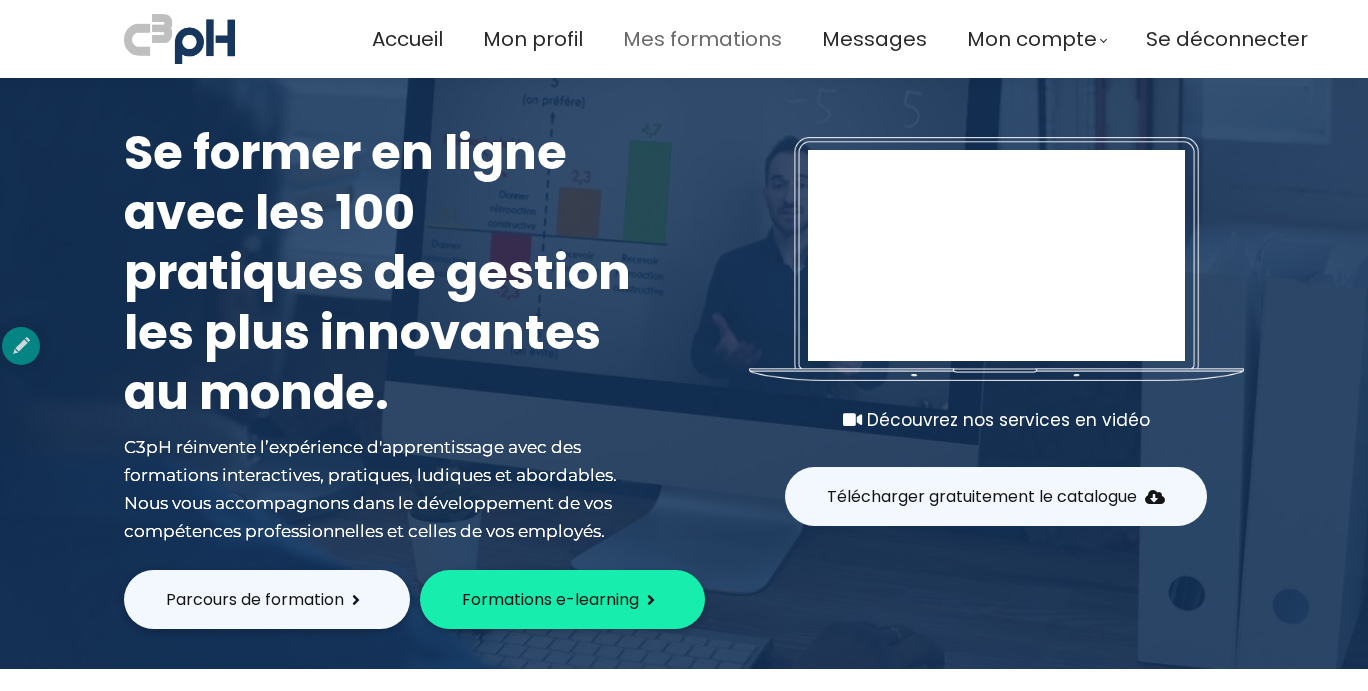 click on "Mes formations" at bounding box center [702, 39] 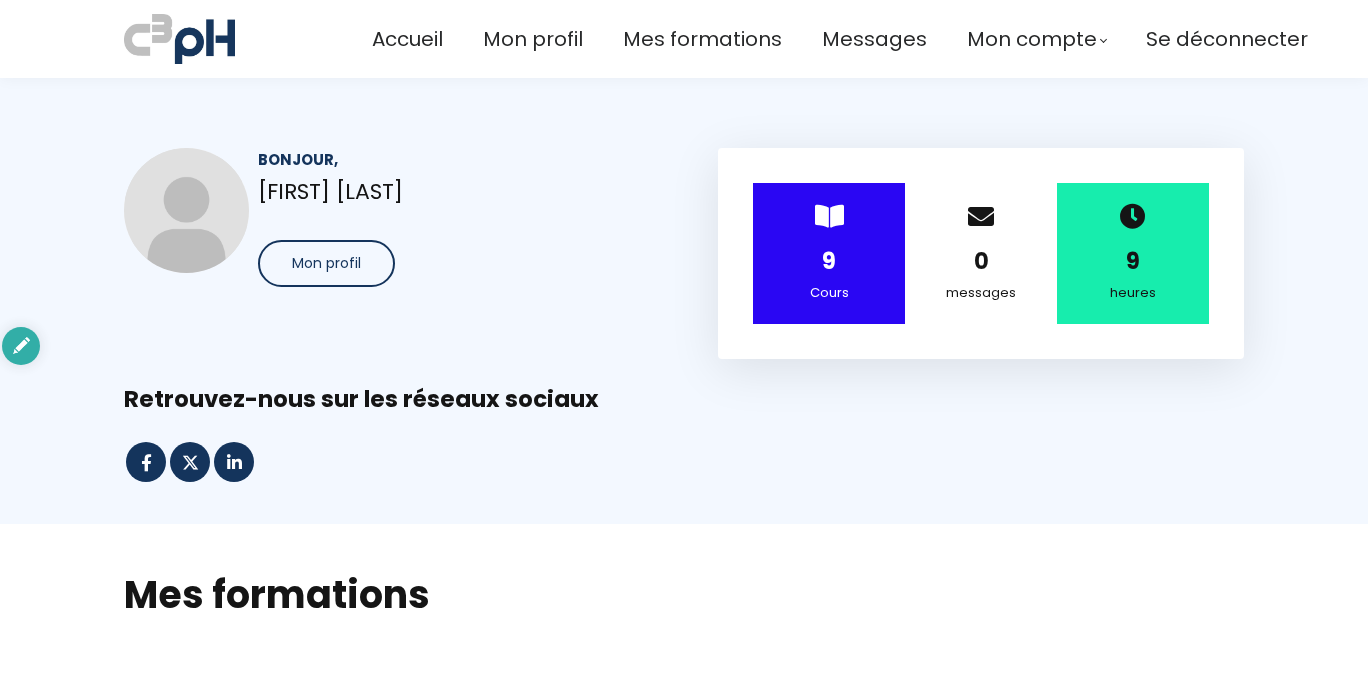 scroll, scrollTop: 0, scrollLeft: 0, axis: both 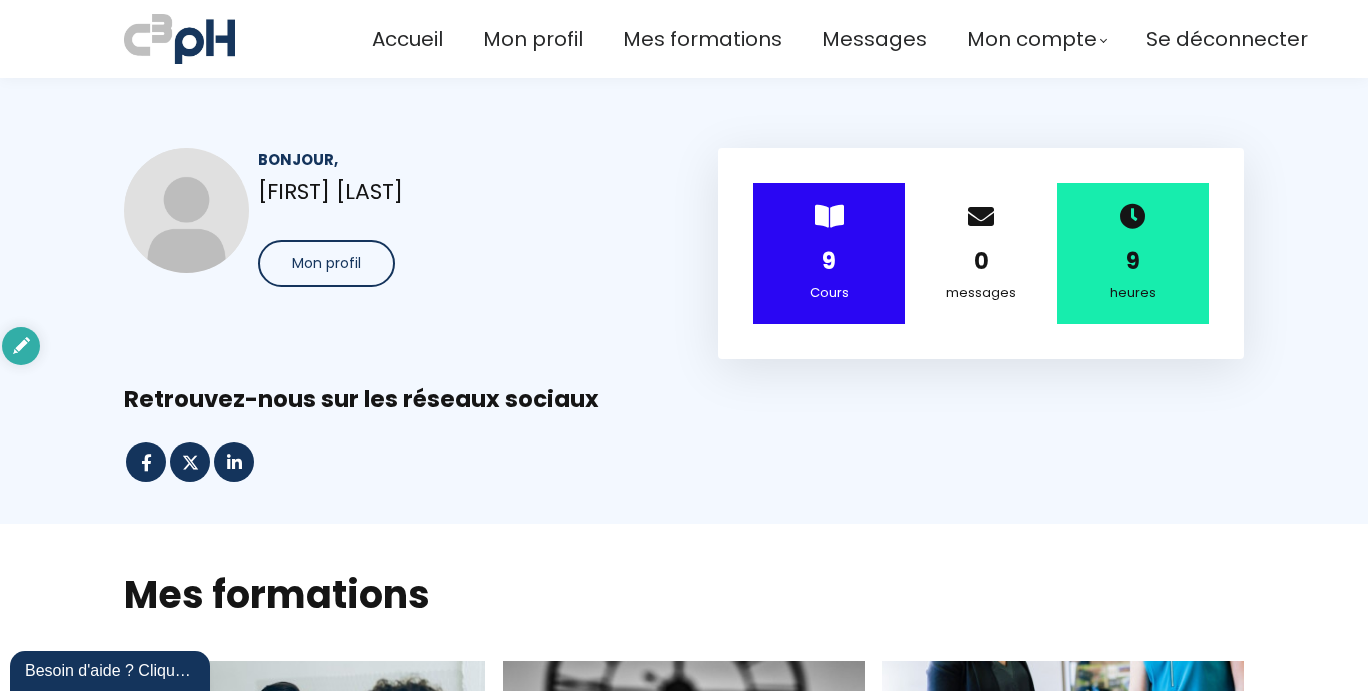 drag, startPoint x: 0, startPoint y: 0, endPoint x: 543, endPoint y: 504, distance: 740.85425 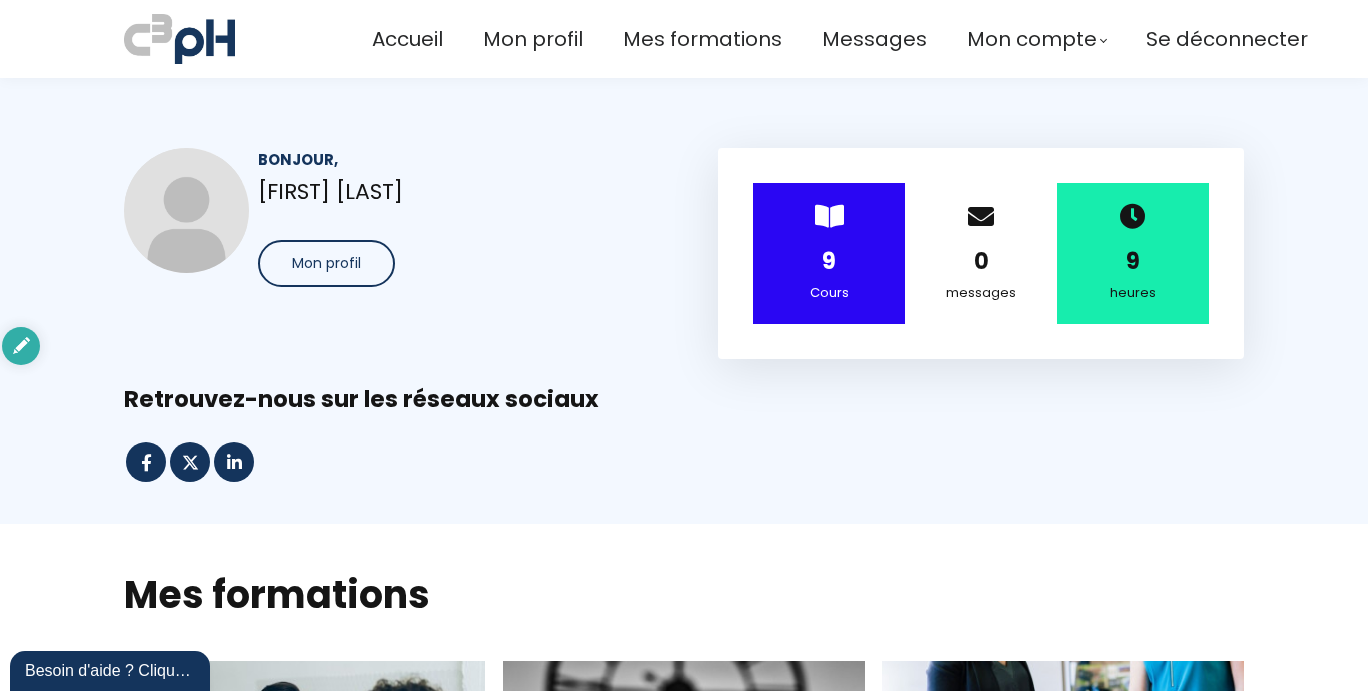 click on "Bonjour,
Kamelia Moumni-Abdou
Mon profil
>
9
Cours
0
messages
9
heures" at bounding box center [684, 301] 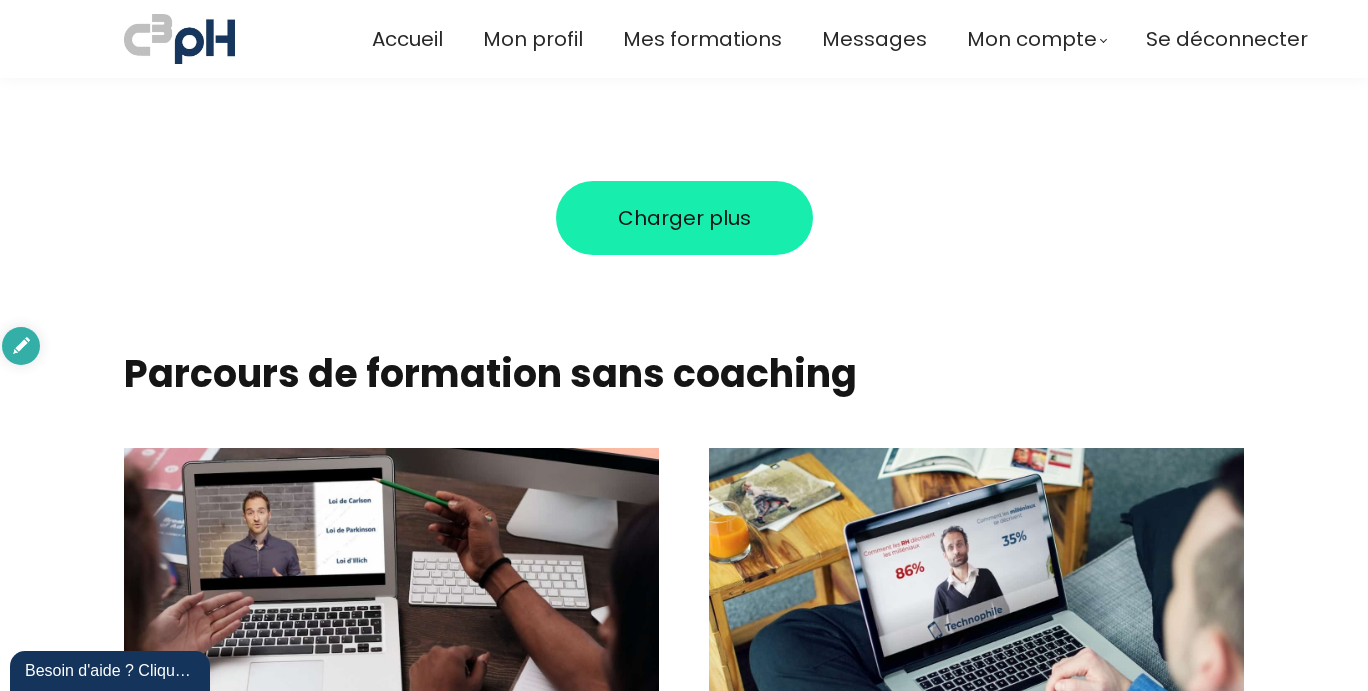 scroll, scrollTop: 2016, scrollLeft: 0, axis: vertical 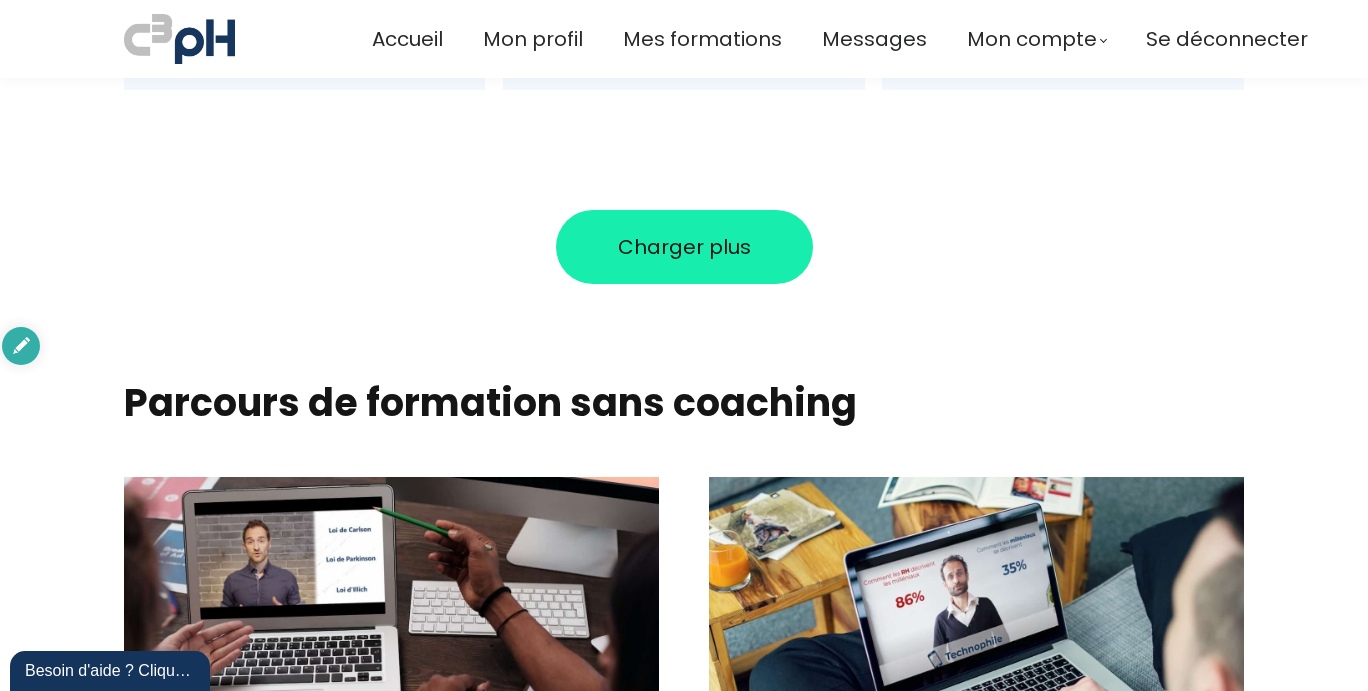 click on "Charger plus" at bounding box center (684, 247) 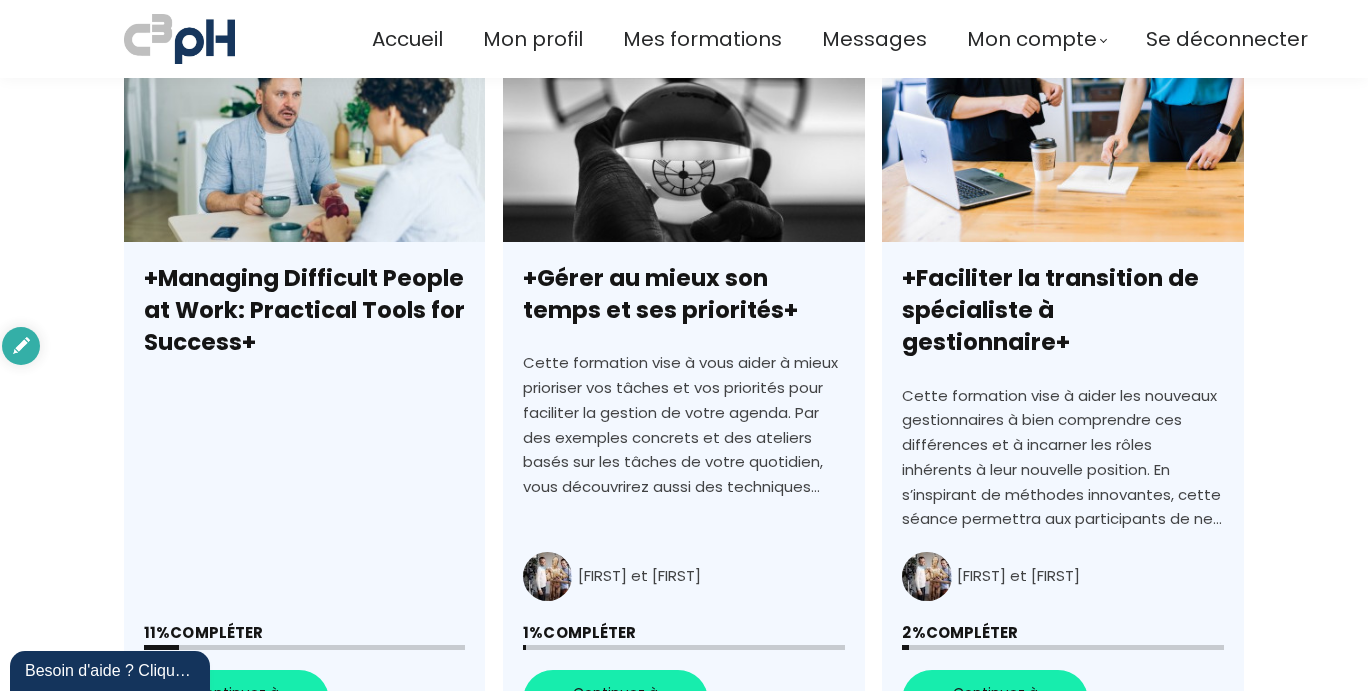 scroll, scrollTop: 632, scrollLeft: 0, axis: vertical 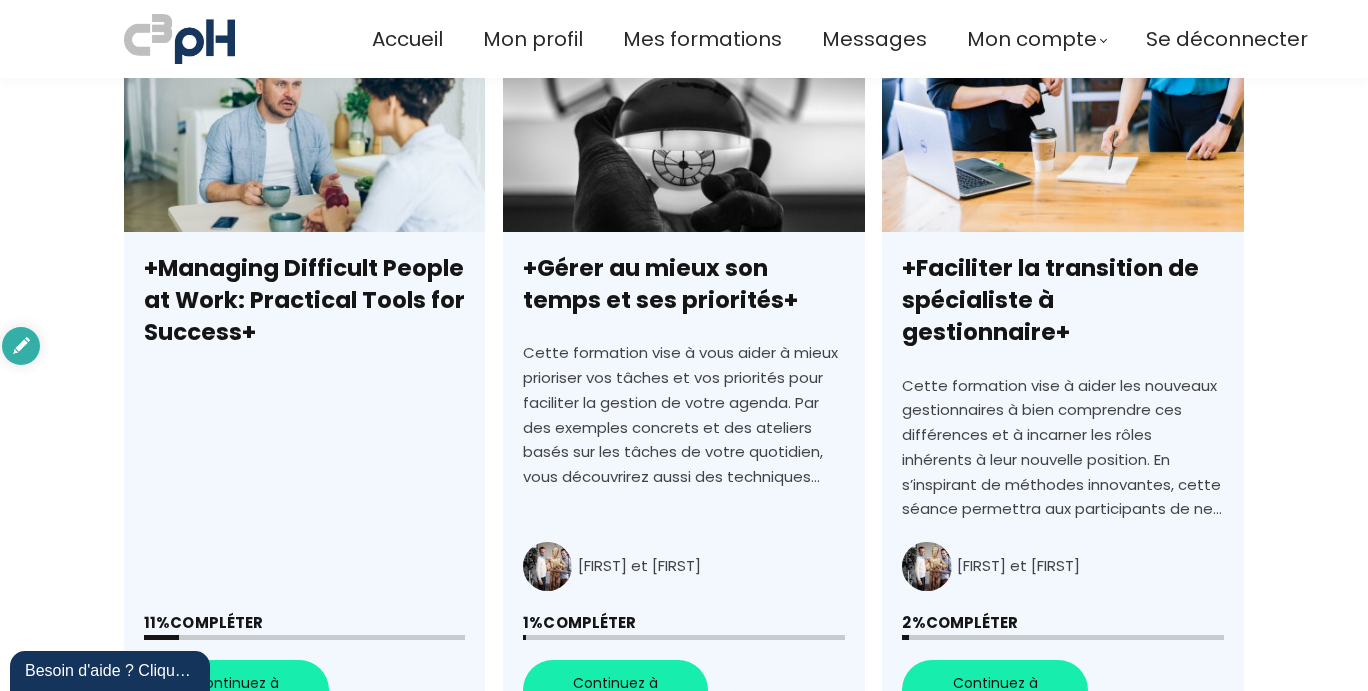 click on "+Managing Difficult People at Work: Practical Tools for Success+" at bounding box center [304, 388] 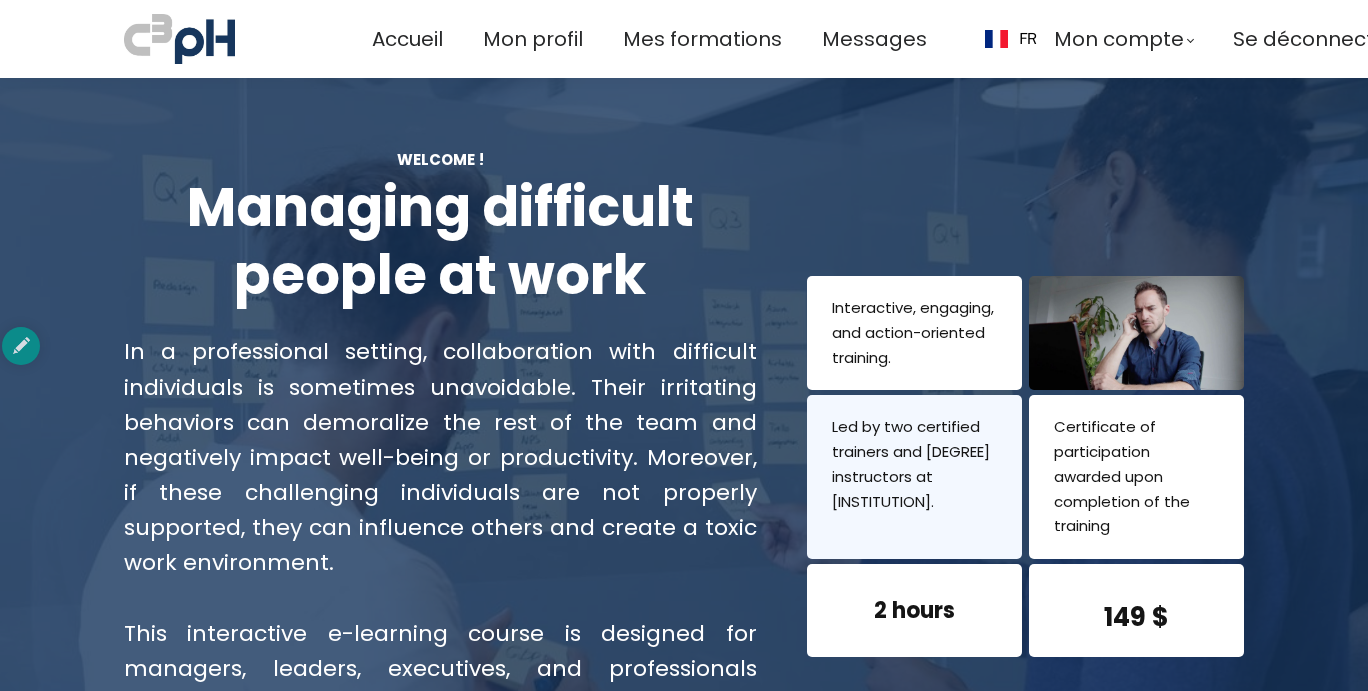 scroll, scrollTop: 0, scrollLeft: 0, axis: both 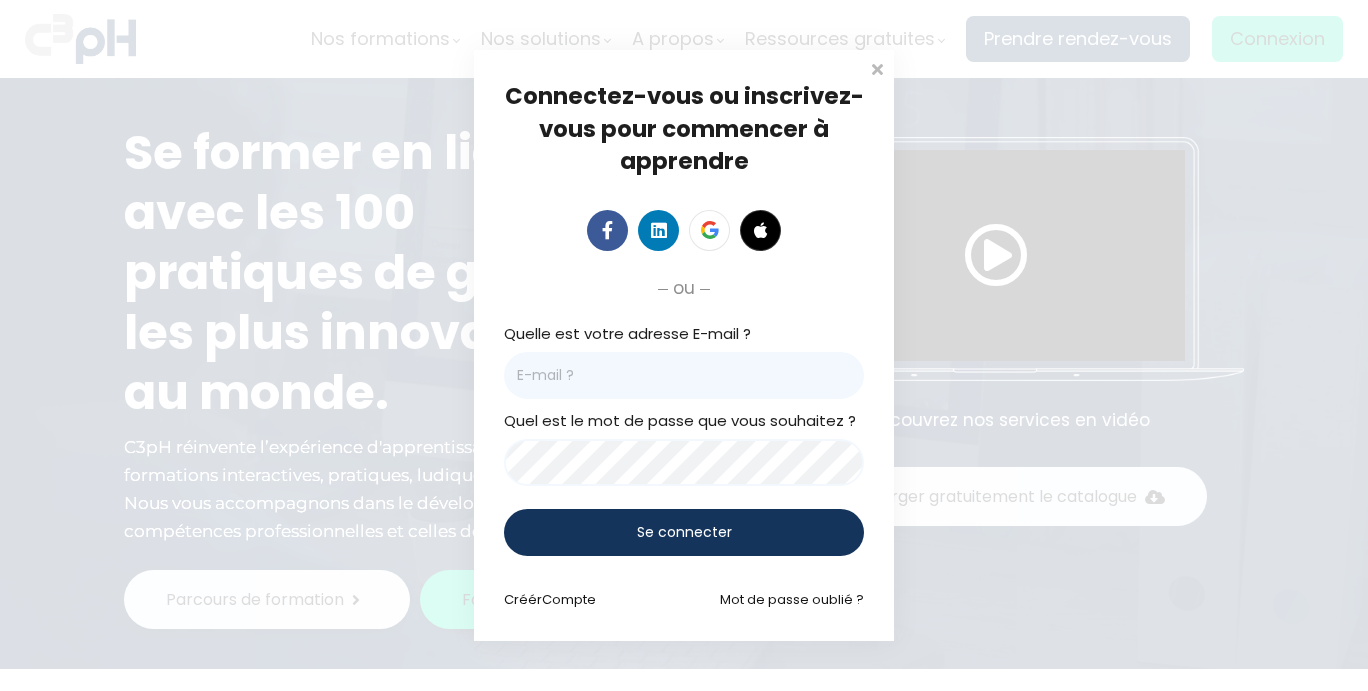 click at bounding box center (684, 375) 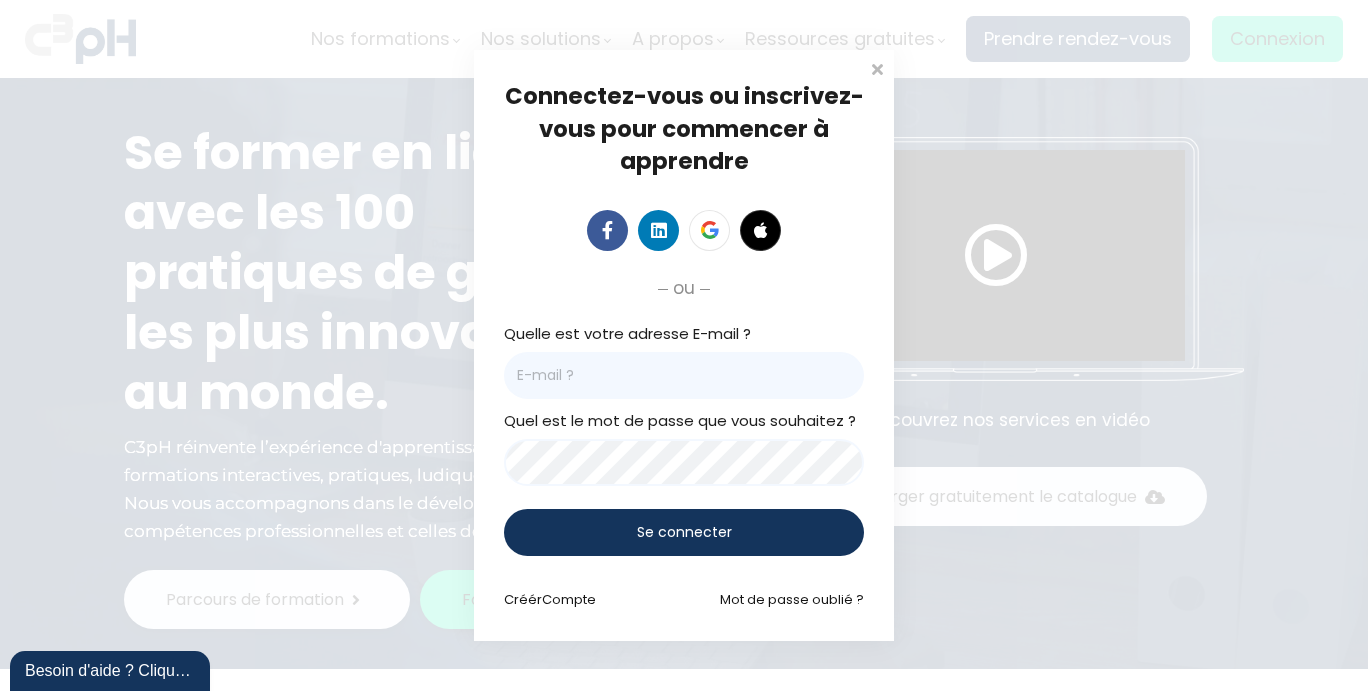 scroll, scrollTop: 0, scrollLeft: 0, axis: both 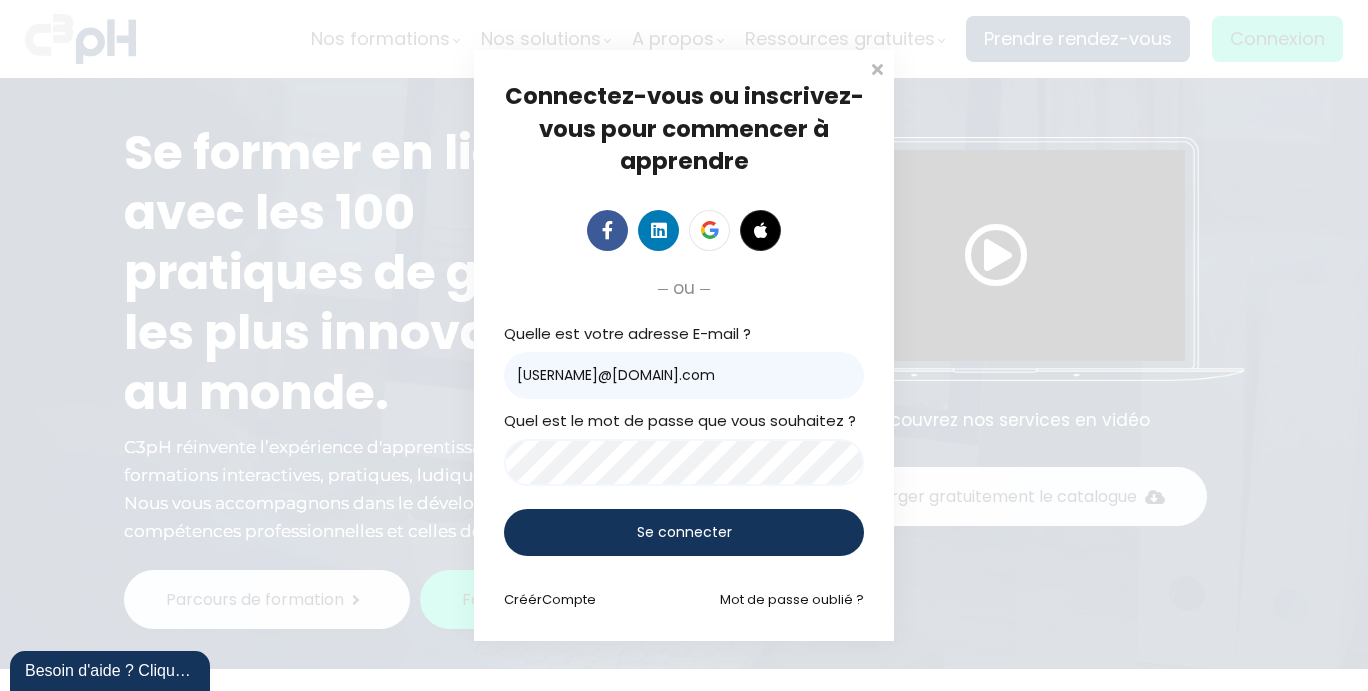 type on "[USERNAME]@[DOMAIN].com" 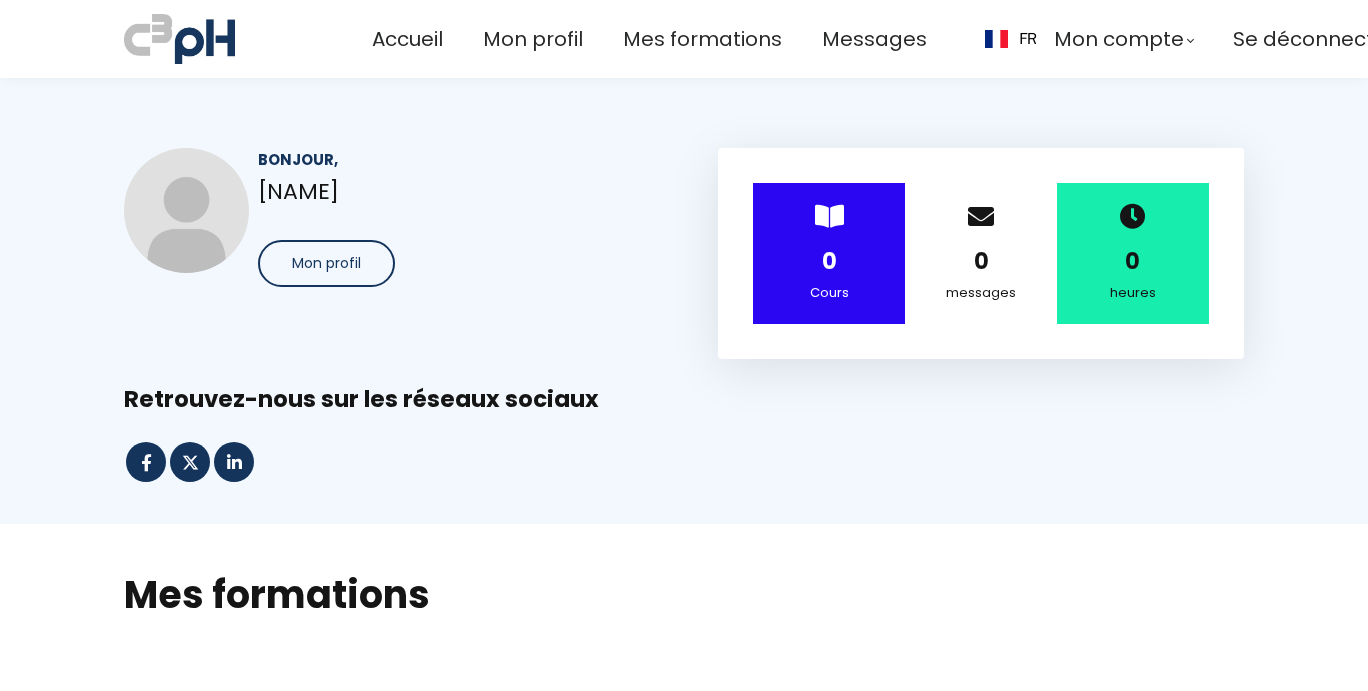 scroll, scrollTop: 0, scrollLeft: 0, axis: both 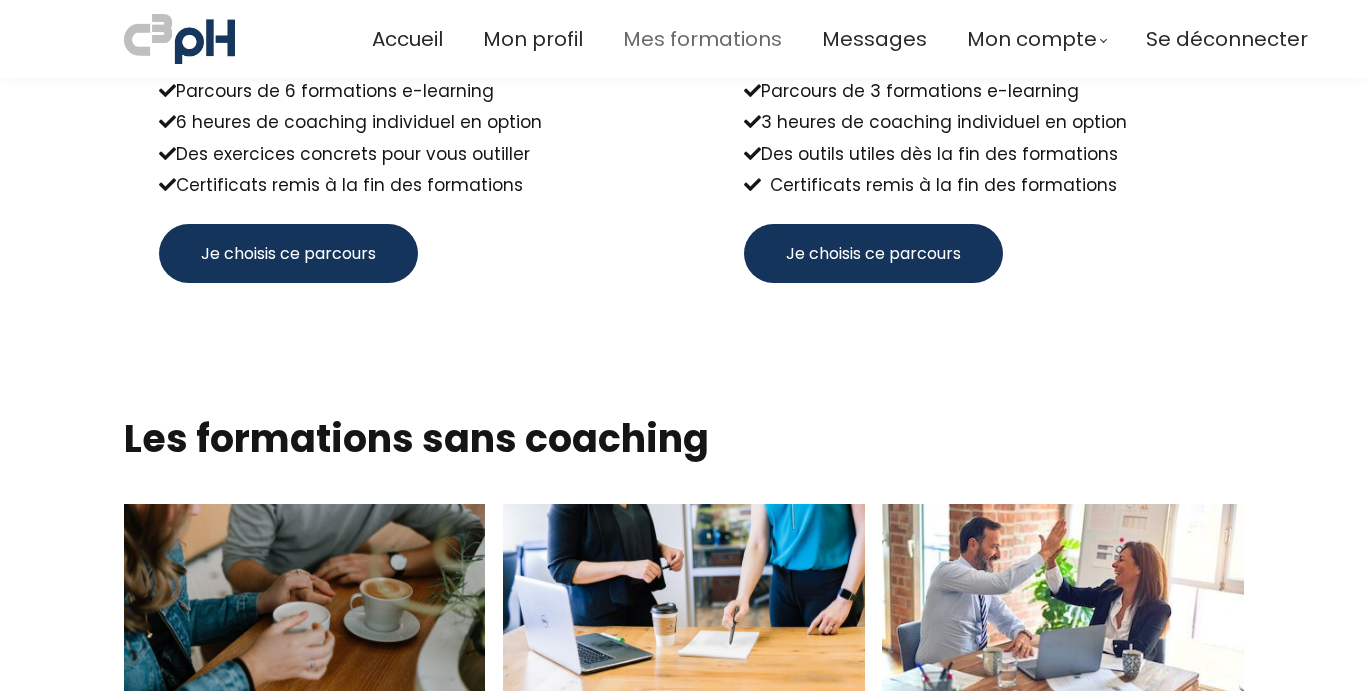 click on "Mes formations" at bounding box center [702, 39] 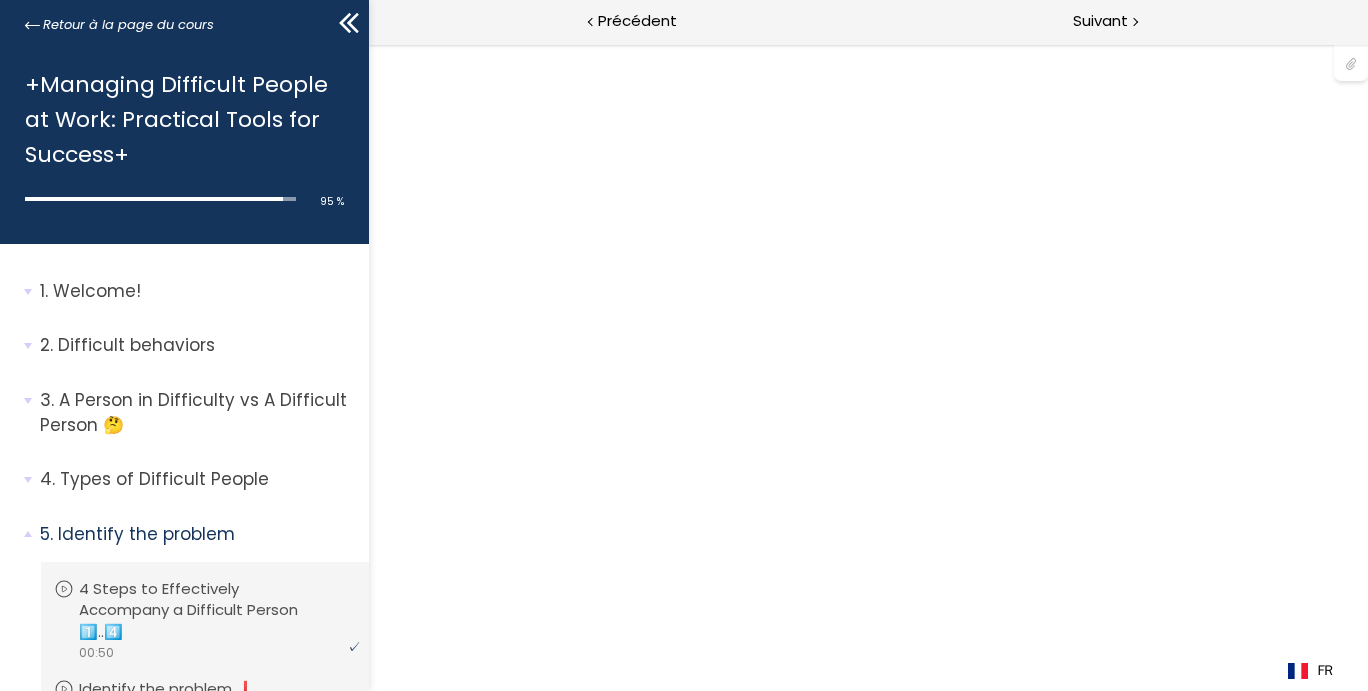 click on "Educational document to download" at bounding box center [215, 757] 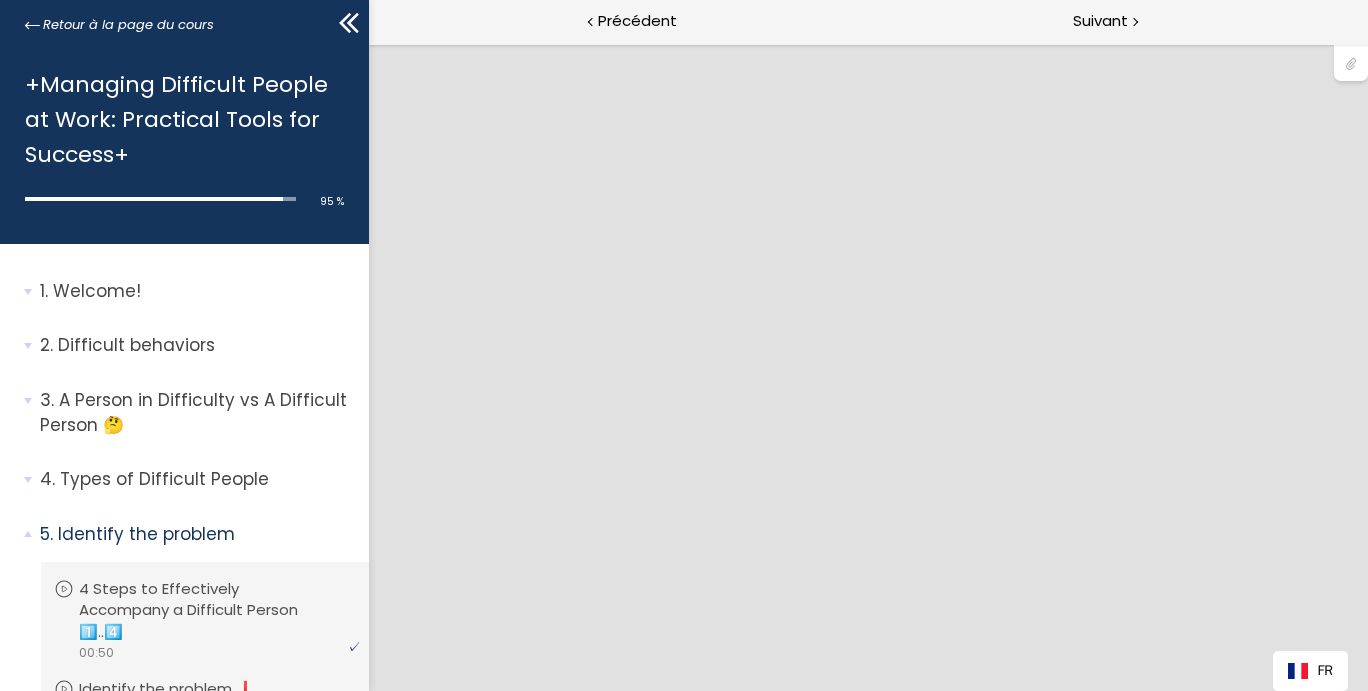scroll, scrollTop: 187, scrollLeft: 0, axis: vertical 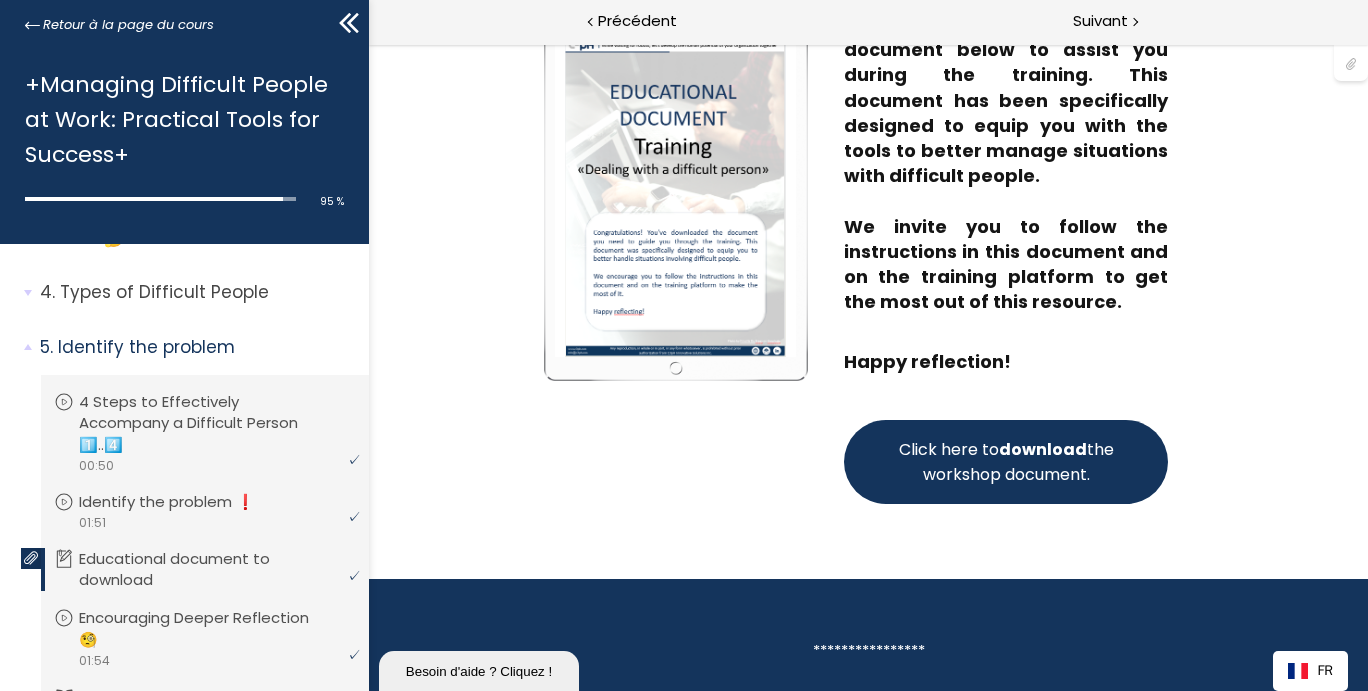 click on "**********" at bounding box center [869, 651] 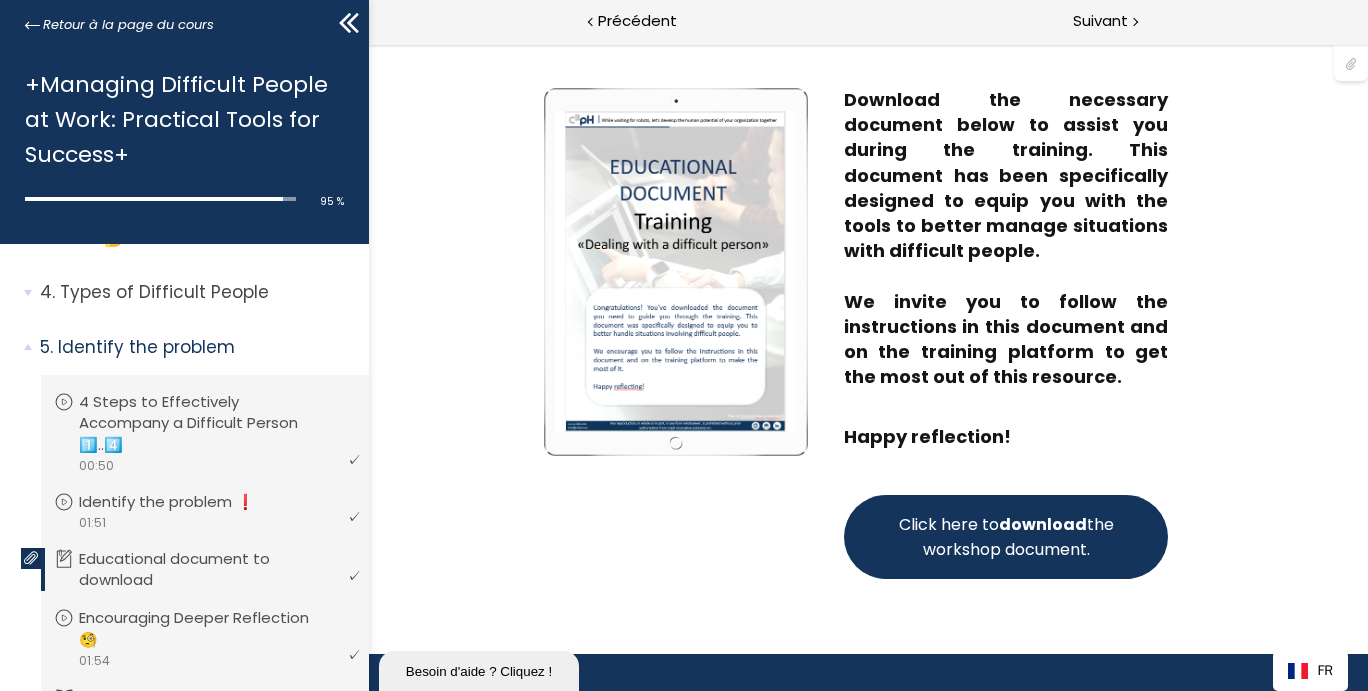 scroll, scrollTop: 153, scrollLeft: 0, axis: vertical 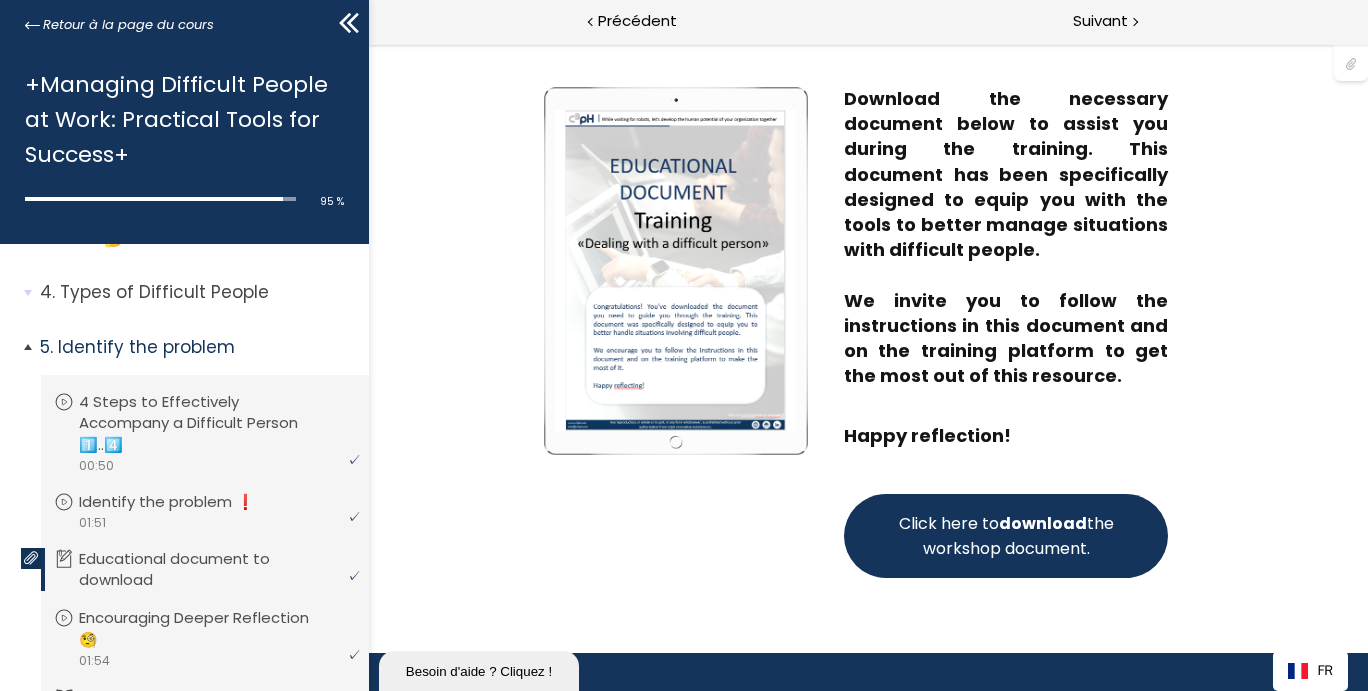 click on "Identify the problem" at bounding box center [197, 347] 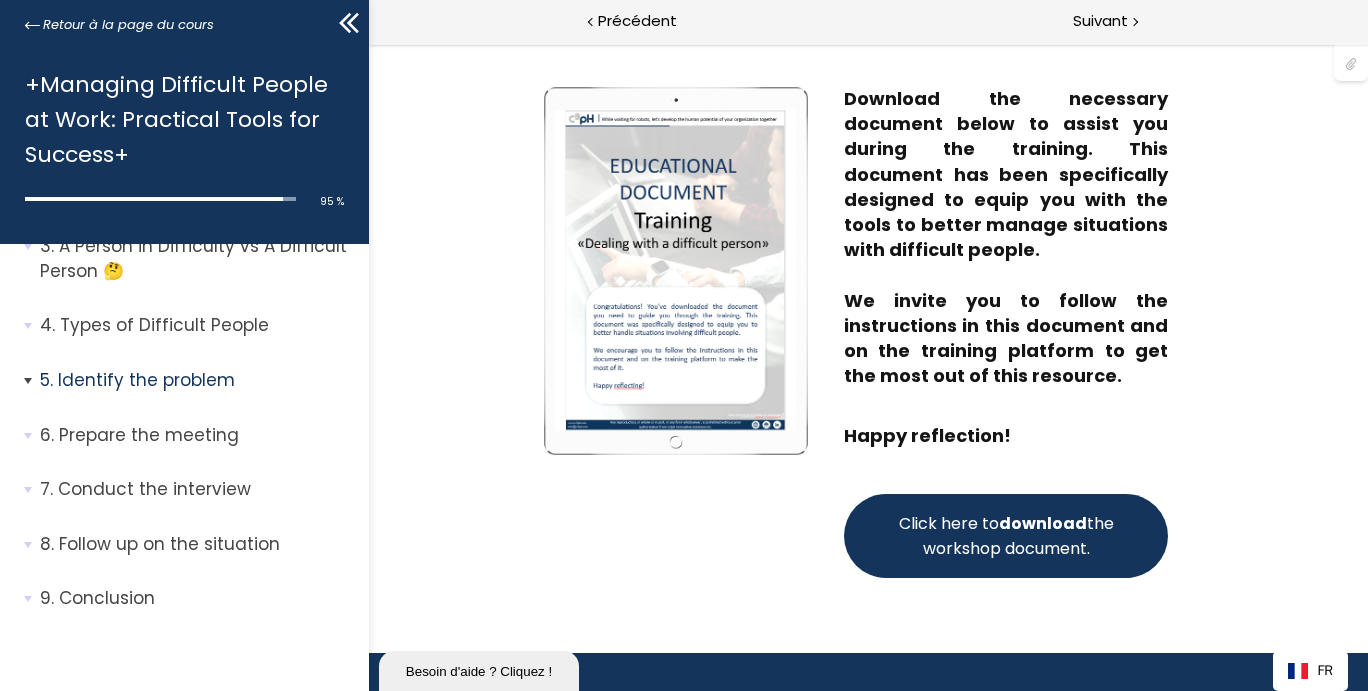 scroll, scrollTop: 153, scrollLeft: 0, axis: vertical 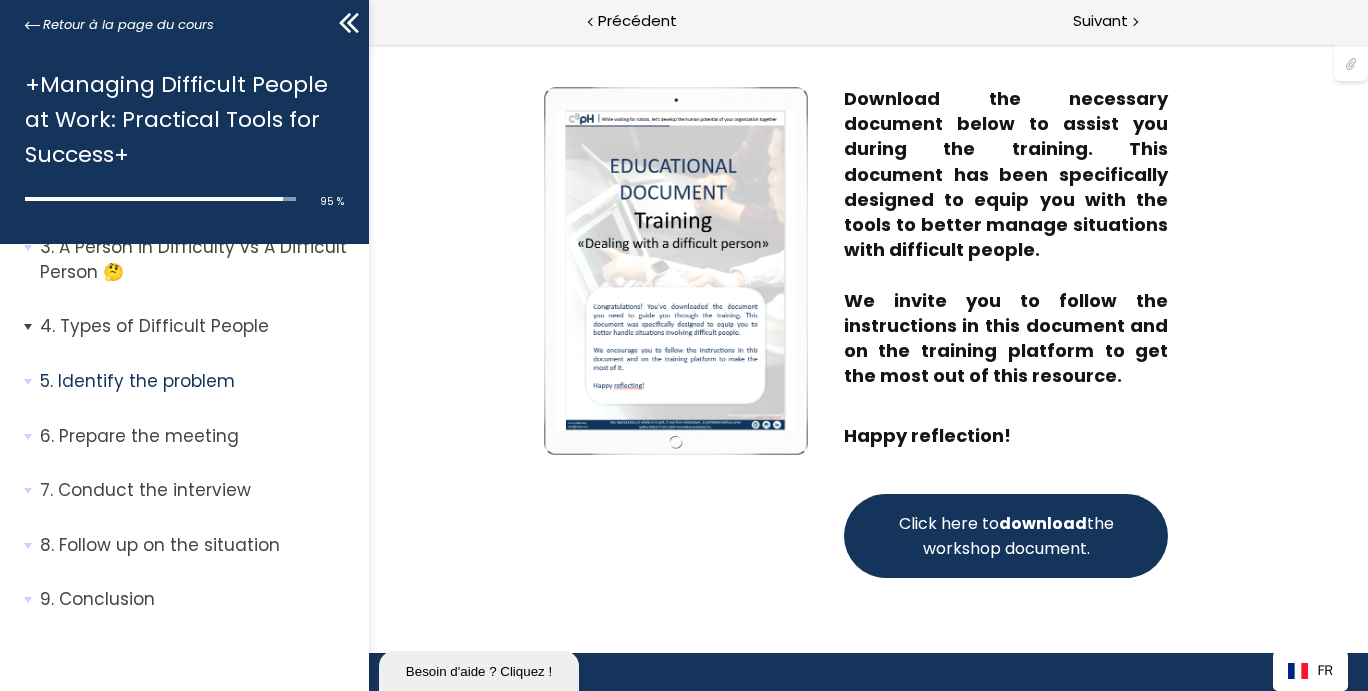 click on "Types of Difficult People" at bounding box center [197, 326] 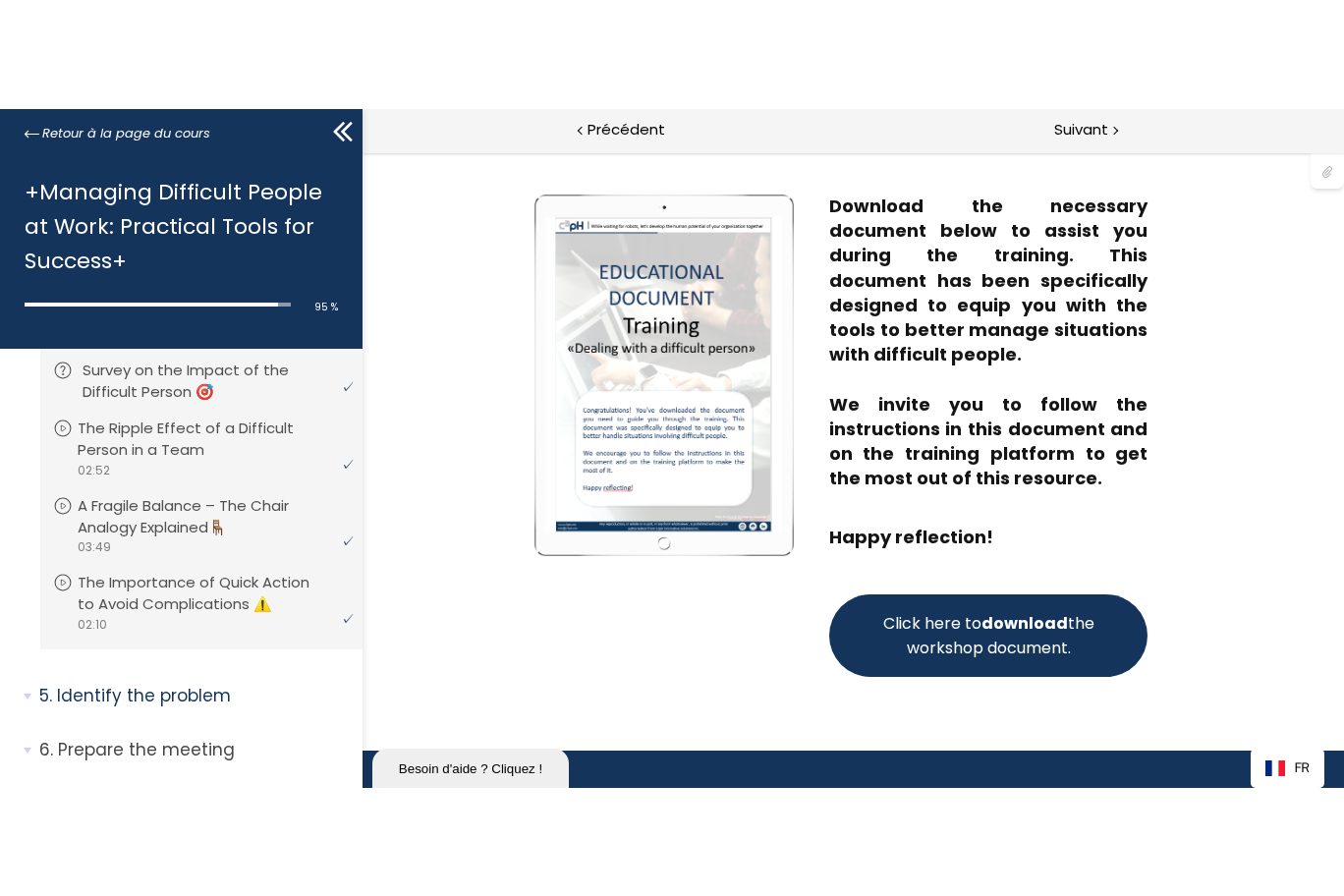 scroll, scrollTop: 419, scrollLeft: 0, axis: vertical 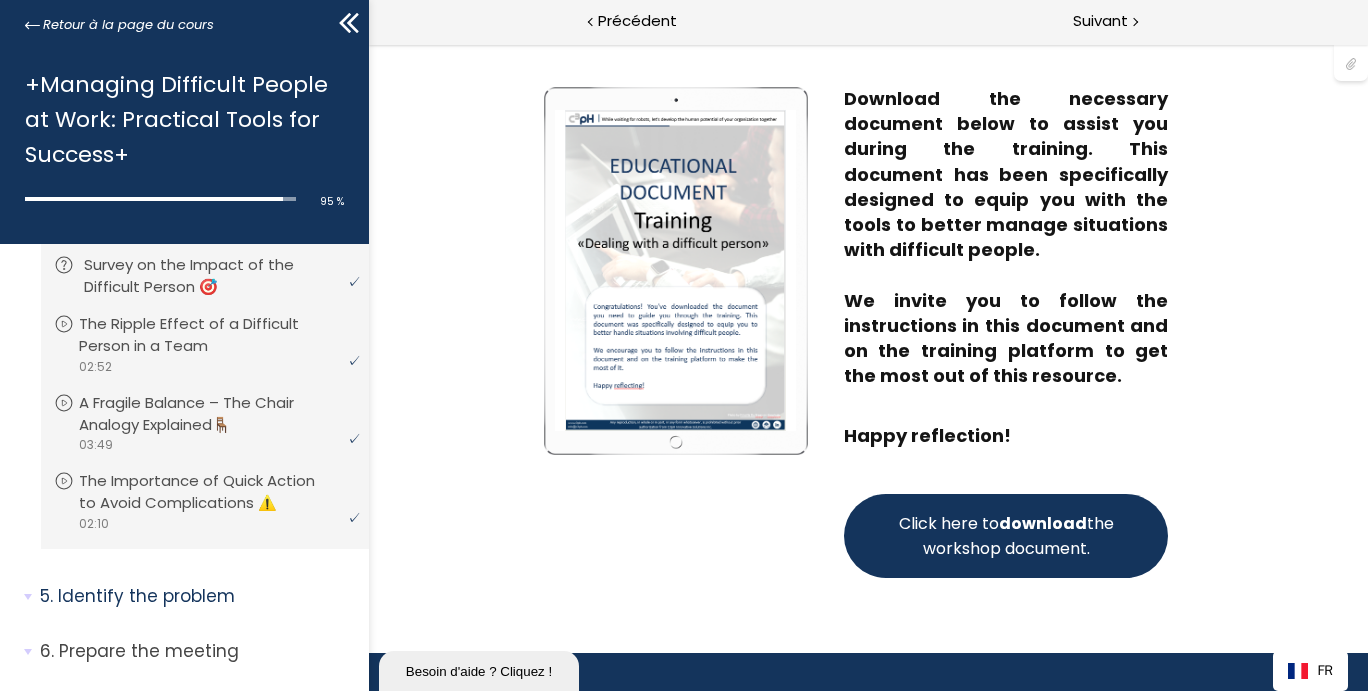 click on "The Importance of Quick Action to Avoid Complications ⚠️" at bounding box center [215, 492] 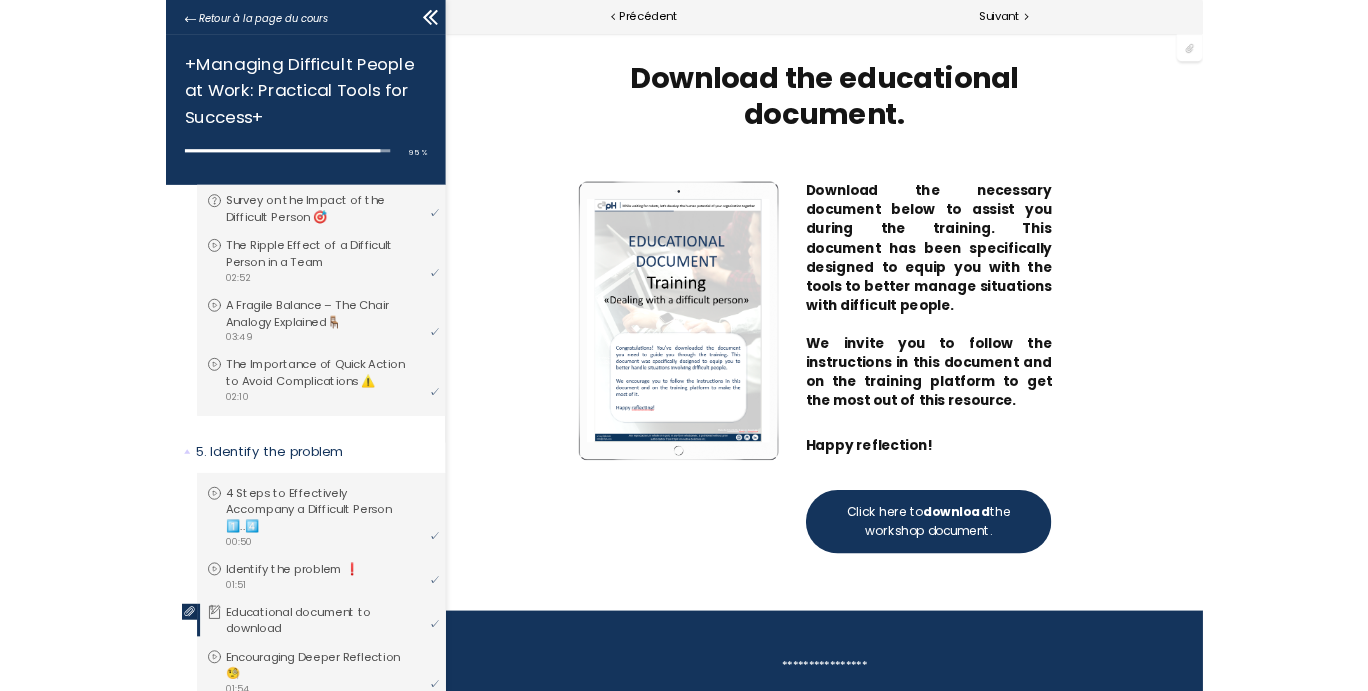 scroll, scrollTop: 0, scrollLeft: 0, axis: both 